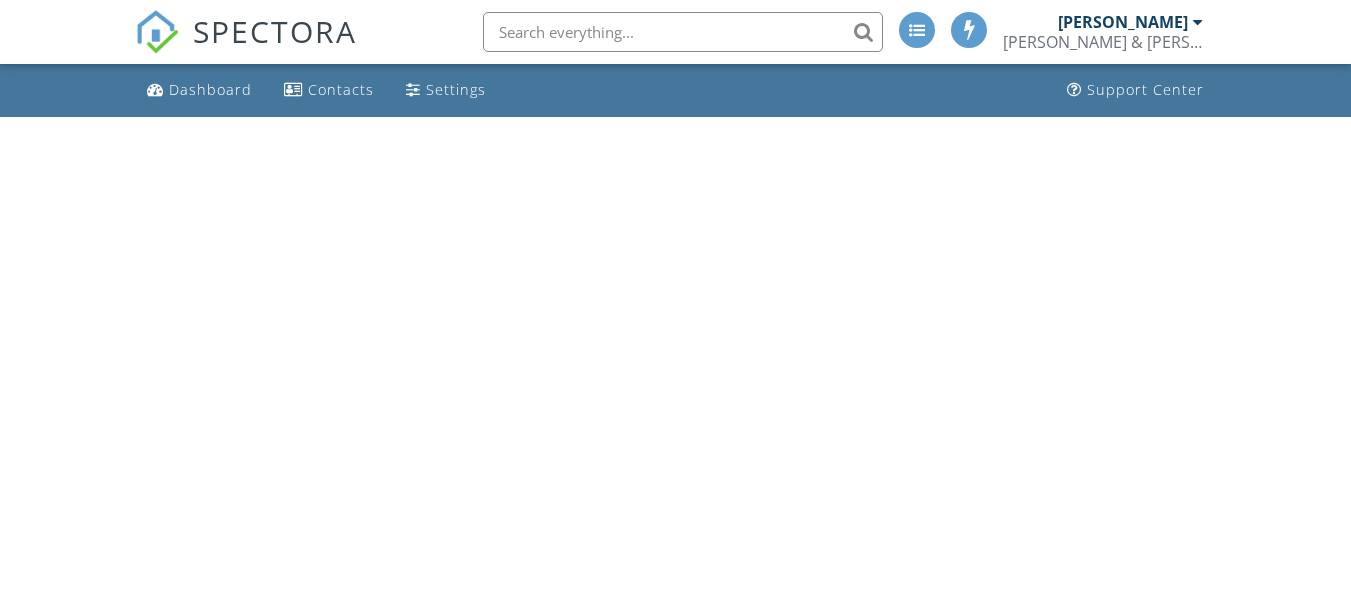 scroll, scrollTop: 0, scrollLeft: 0, axis: both 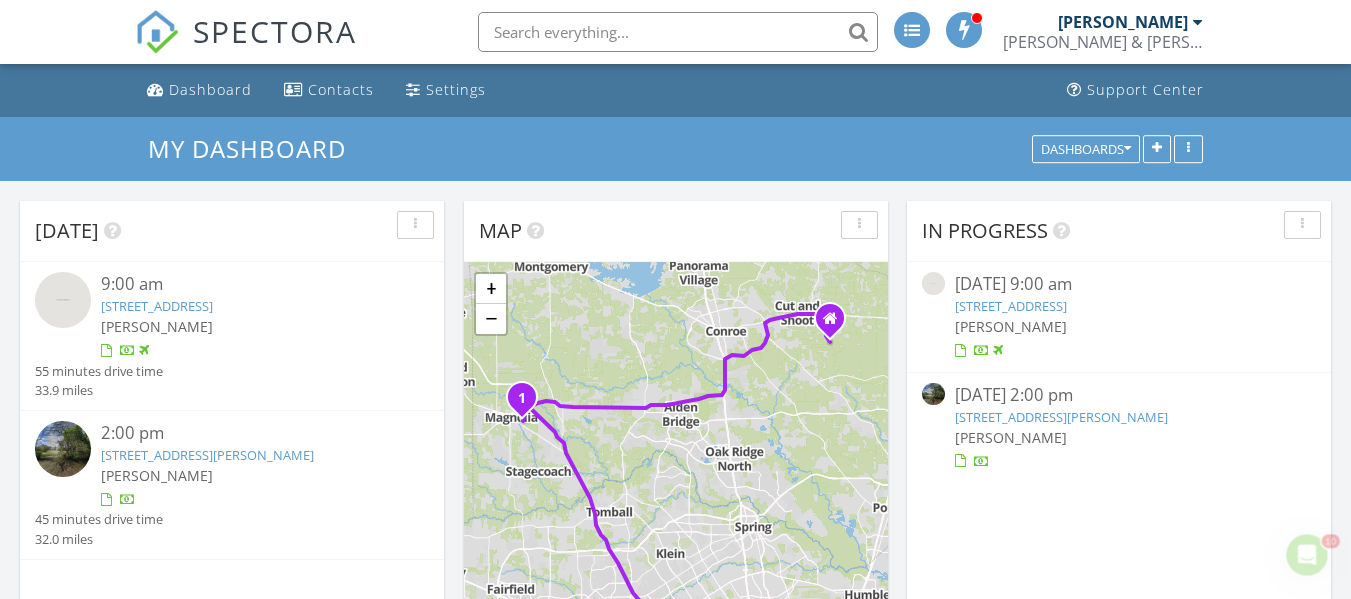 click on "310 Bandit Cv Ct , Magnolia, TX 77354" at bounding box center [157, 306] 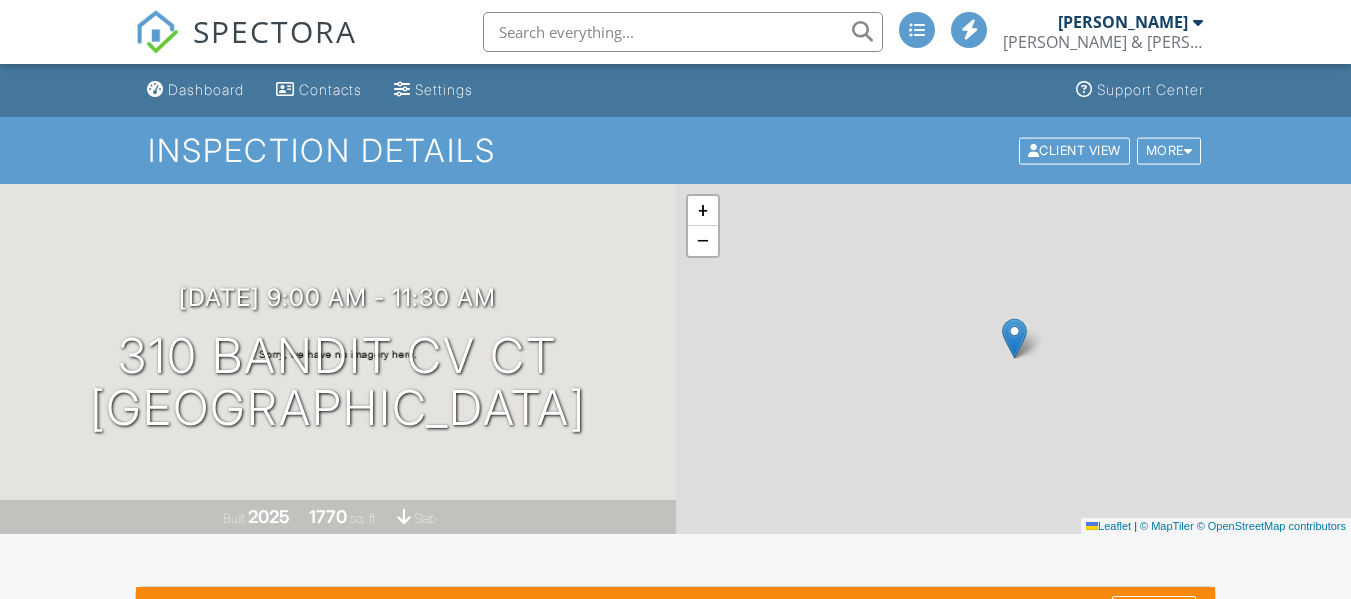 scroll, scrollTop: 0, scrollLeft: 0, axis: both 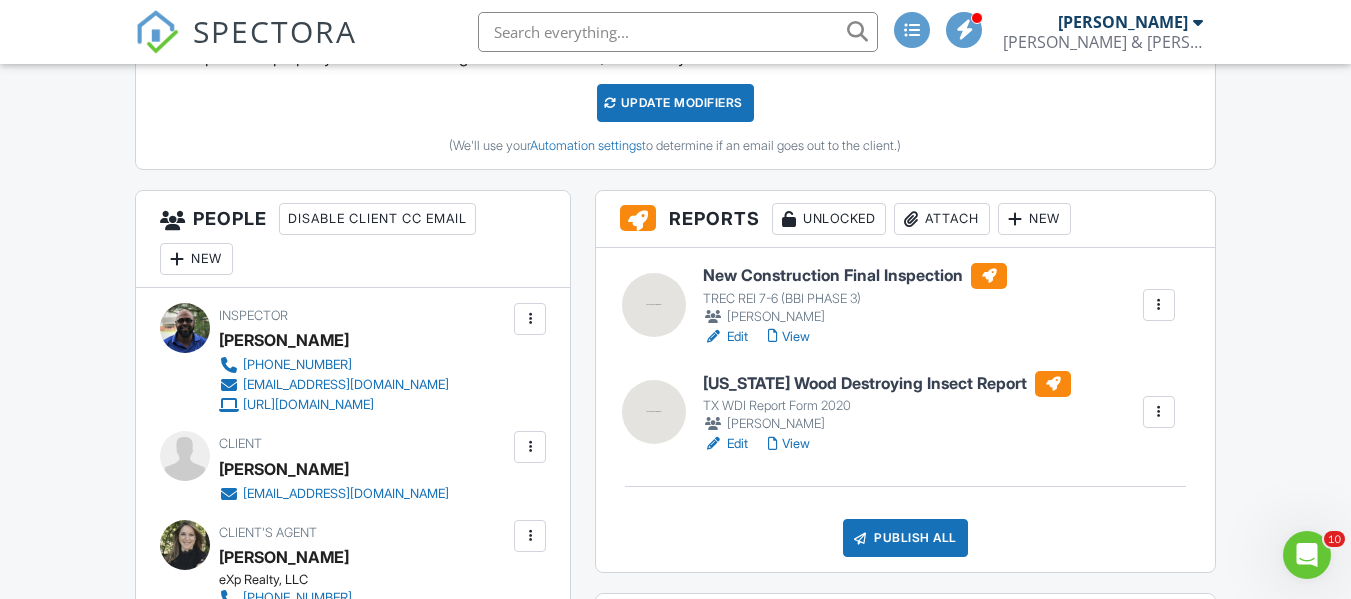 click on "Edit" at bounding box center [725, 444] 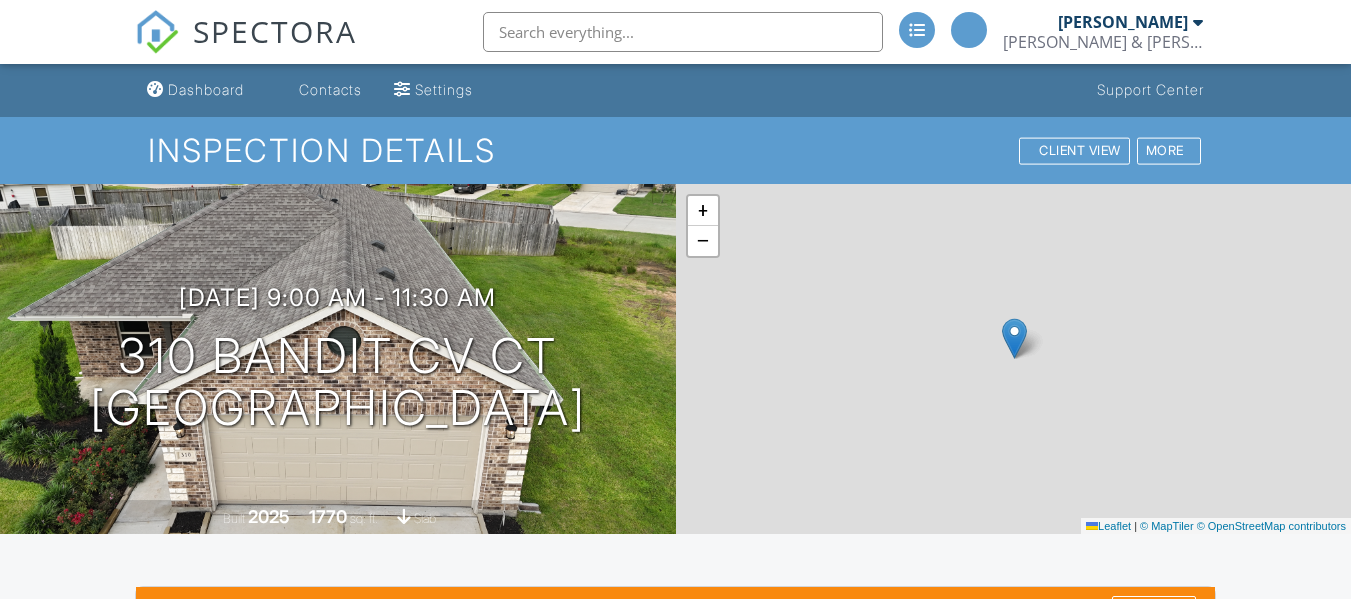 scroll, scrollTop: 0, scrollLeft: 0, axis: both 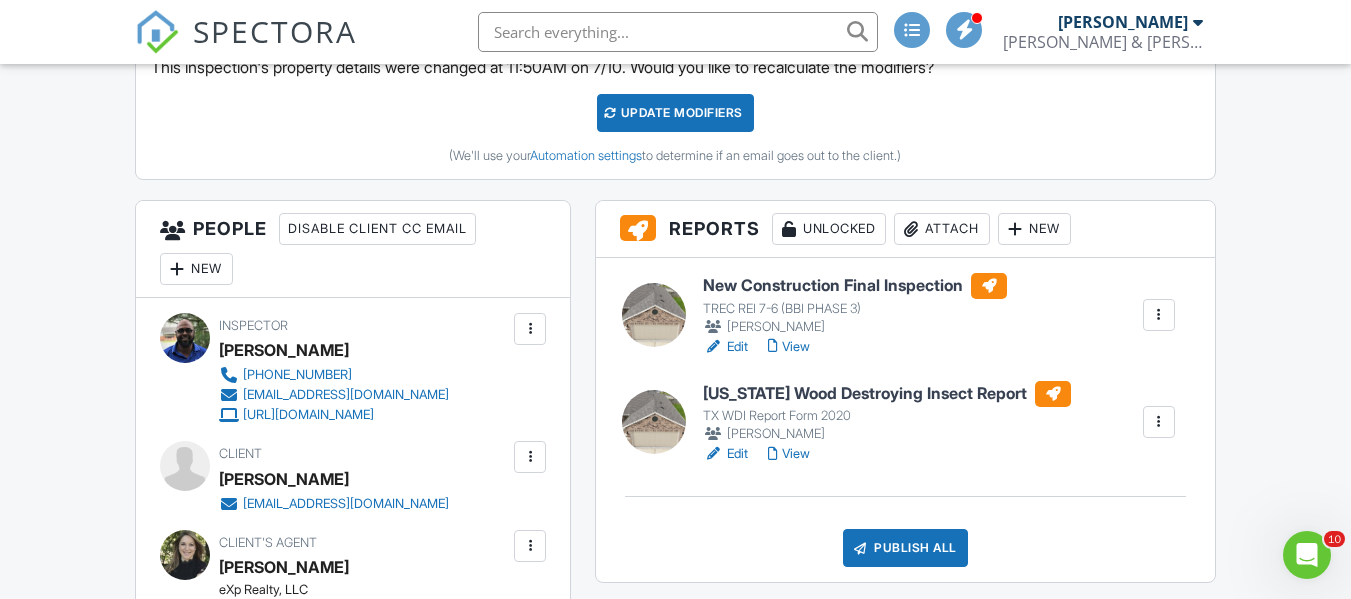 click on "Edit" at bounding box center [725, 347] 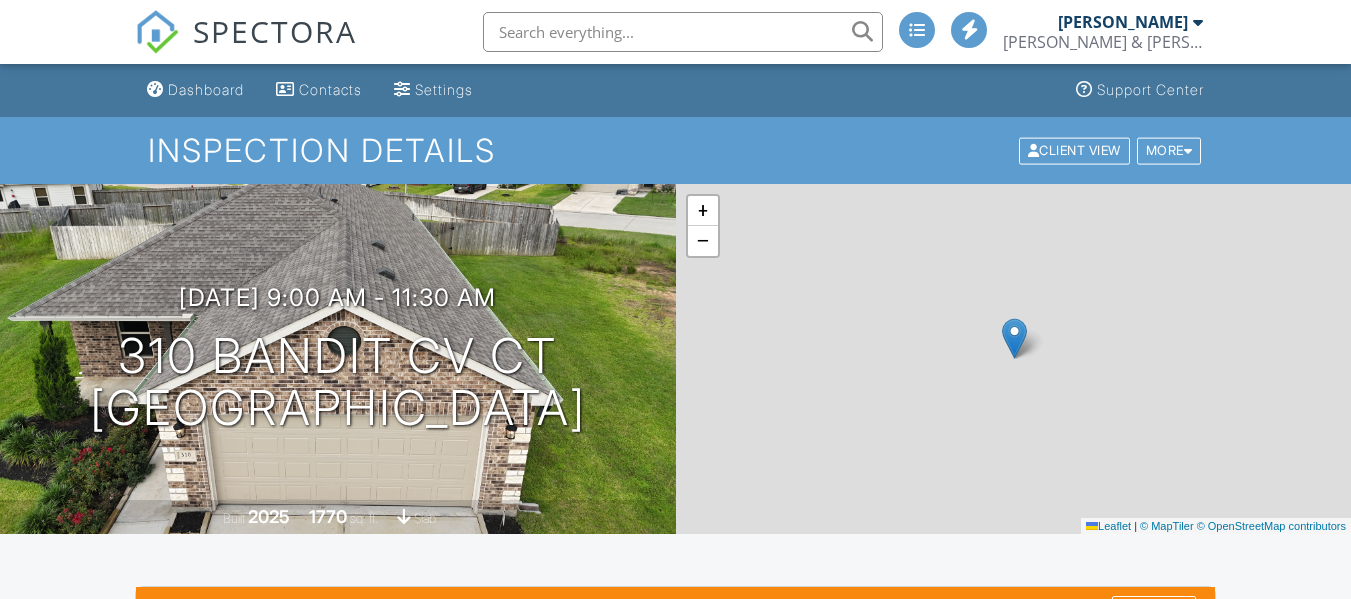 scroll, scrollTop: 0, scrollLeft: 0, axis: both 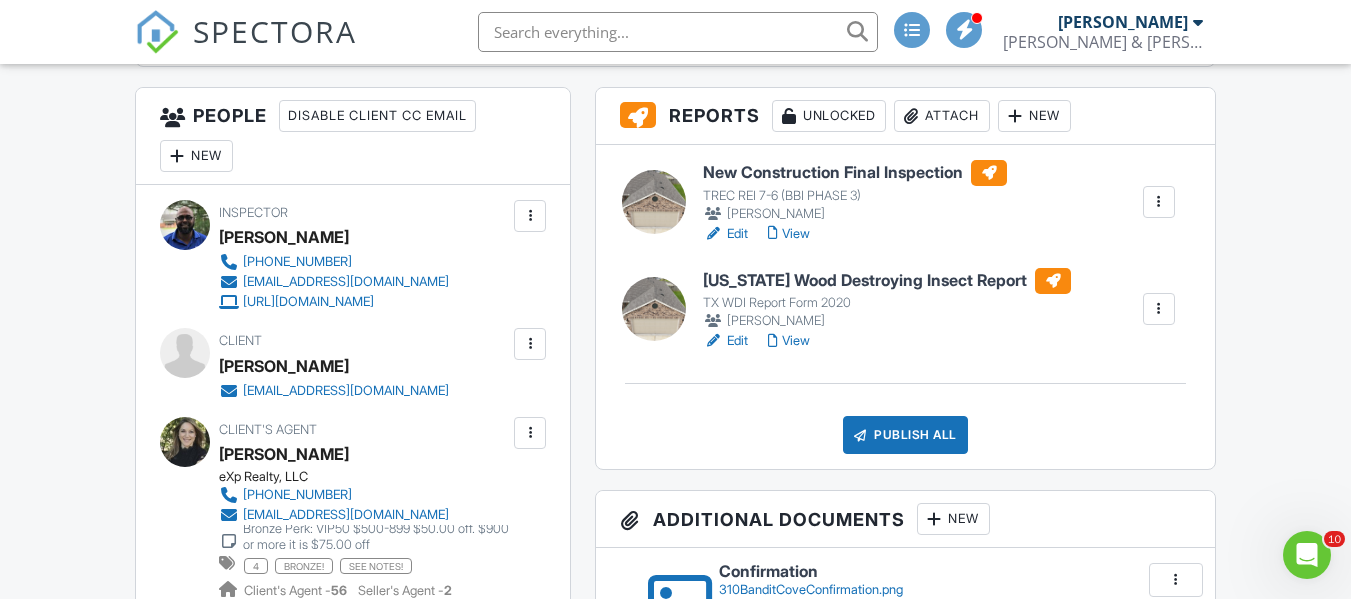 click on "View" at bounding box center [789, 234] 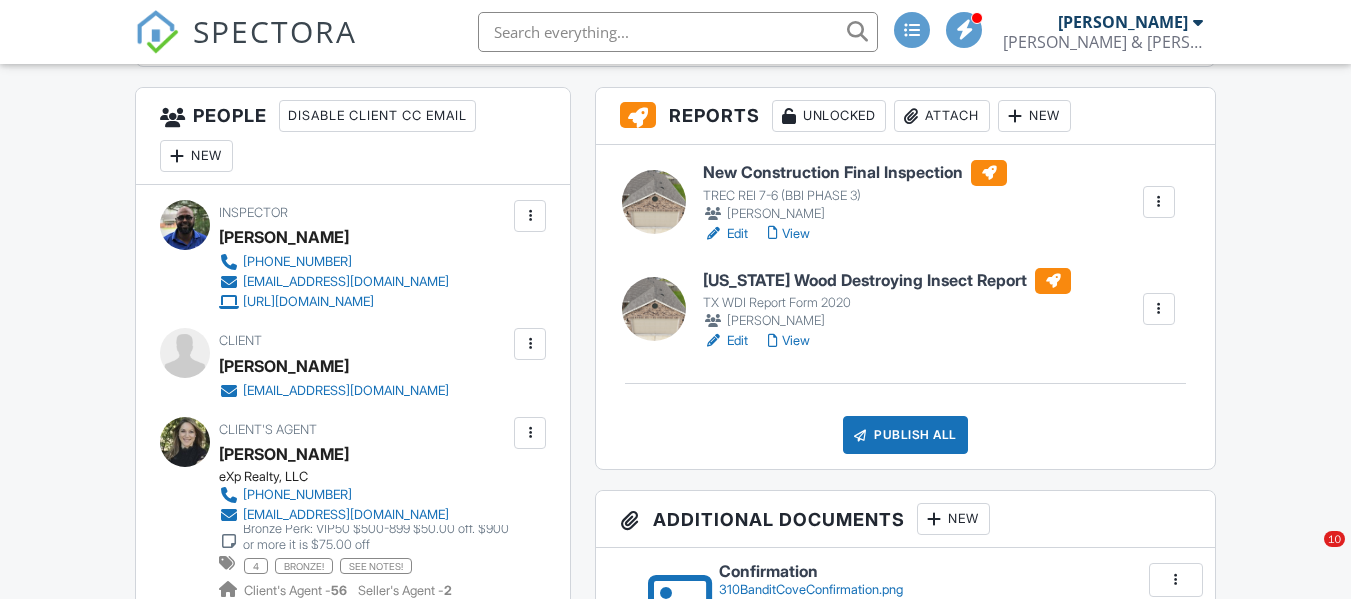 scroll, scrollTop: 709, scrollLeft: 0, axis: vertical 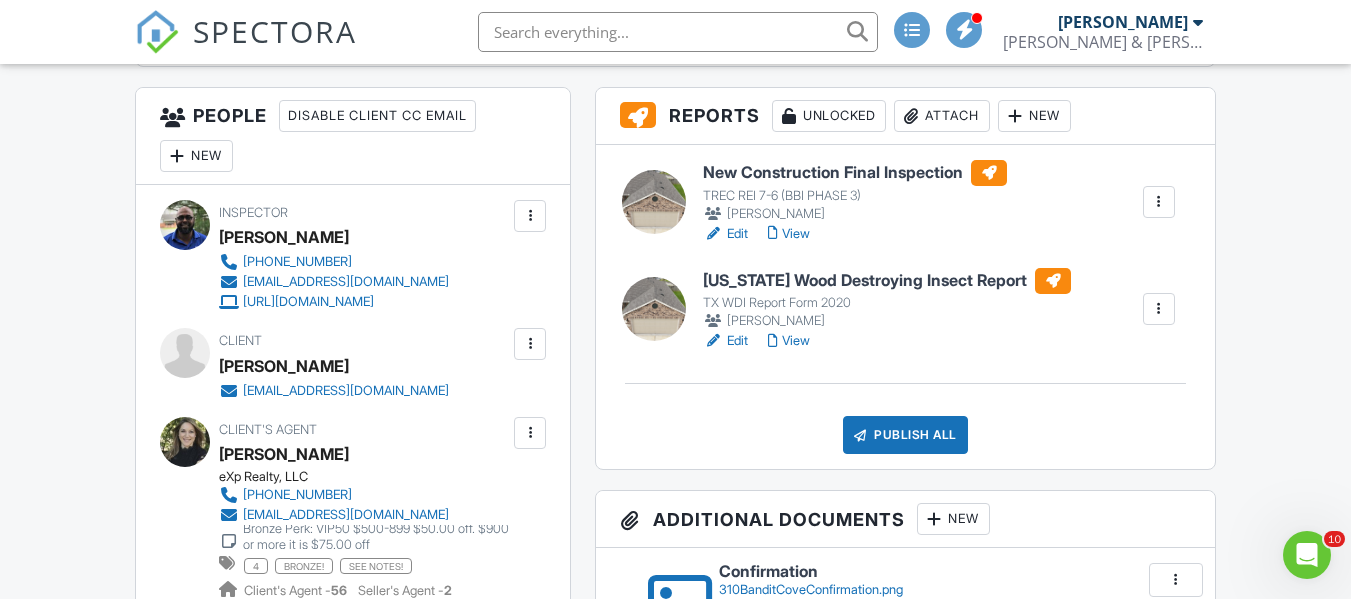 click on "Publish All" at bounding box center (905, 435) 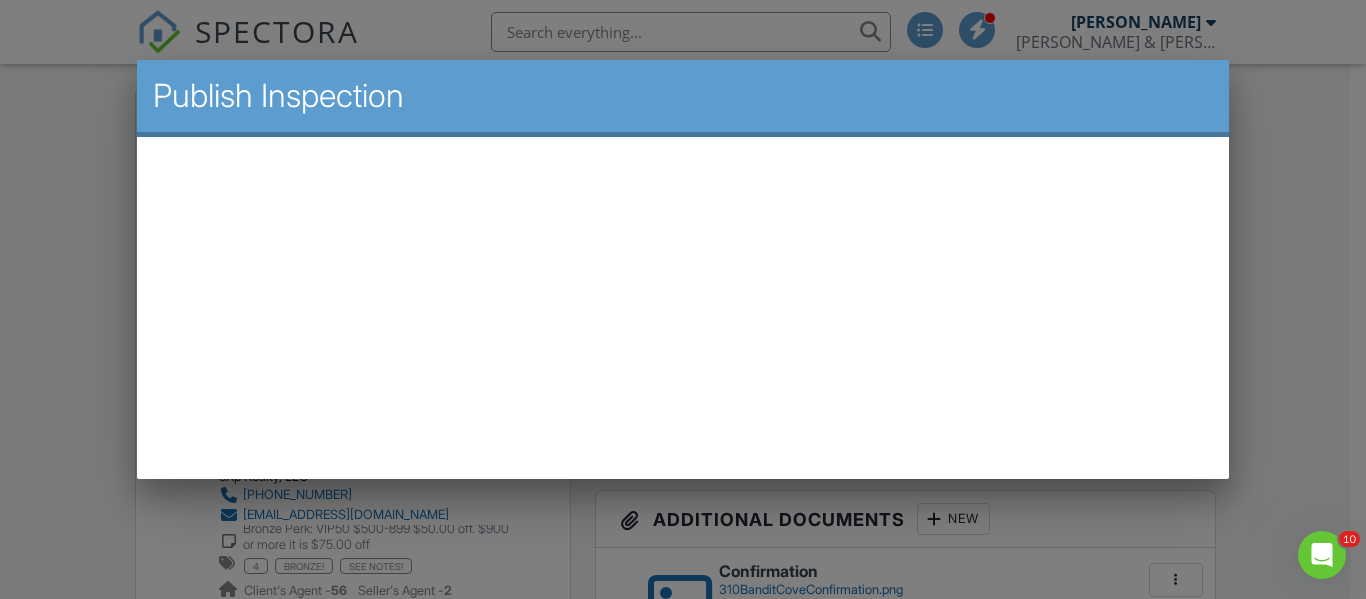 scroll, scrollTop: 0, scrollLeft: 0, axis: both 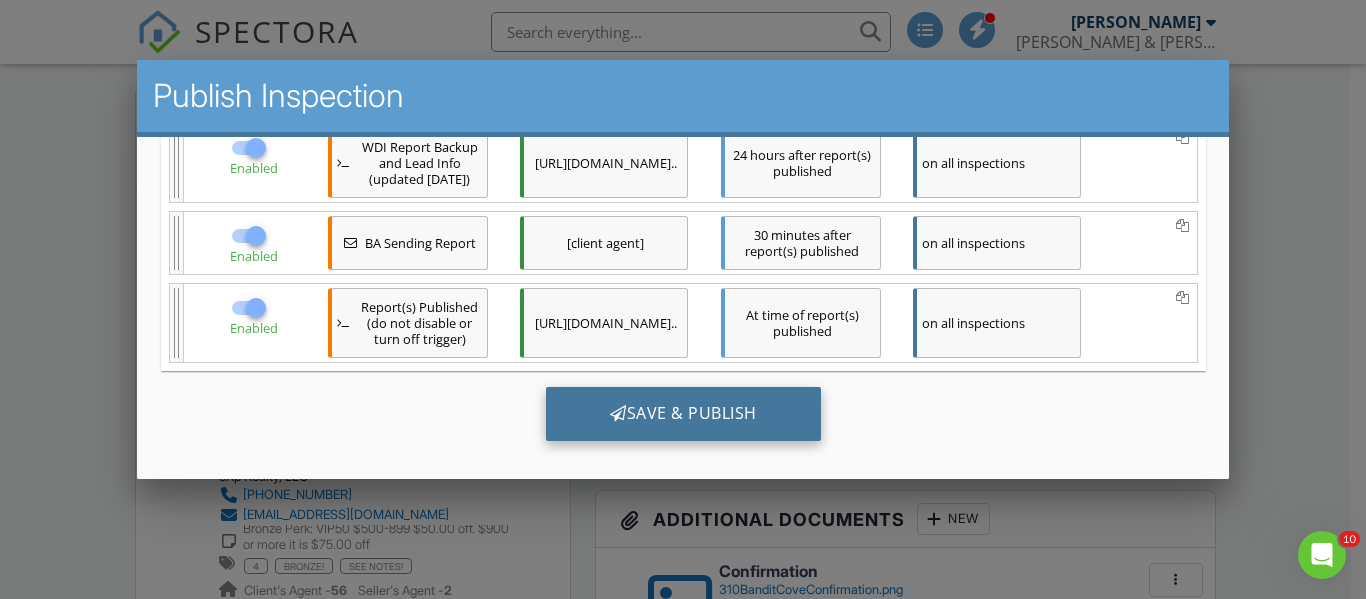 click on "Save & Publish" at bounding box center (682, 413) 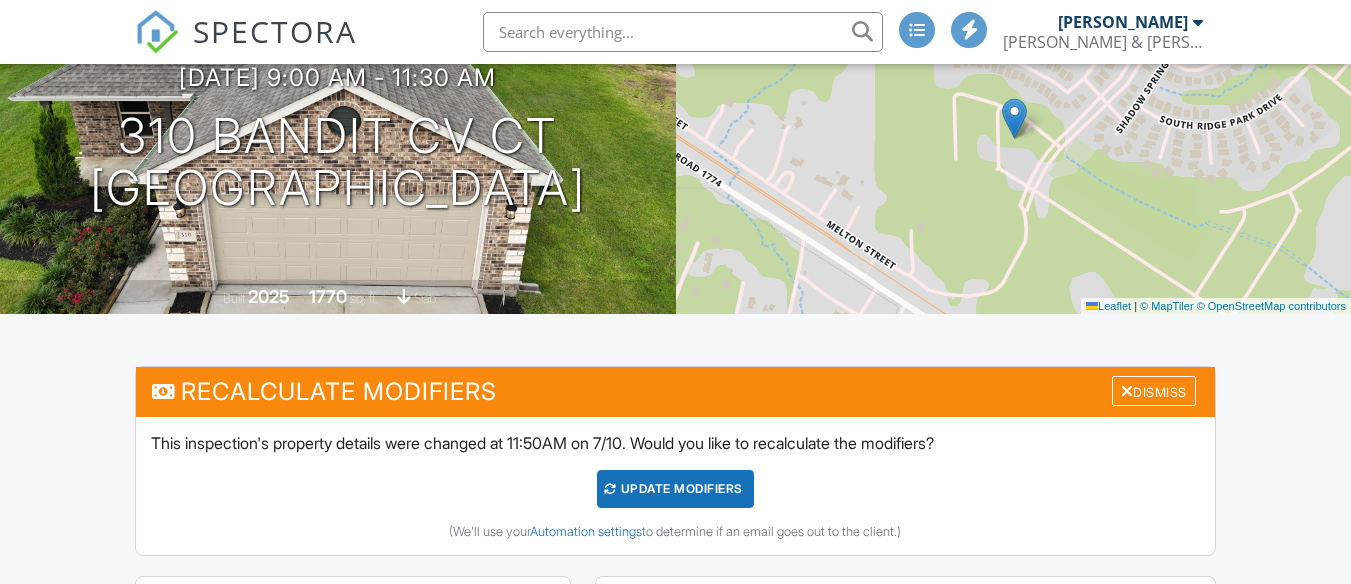 scroll, scrollTop: 0, scrollLeft: 0, axis: both 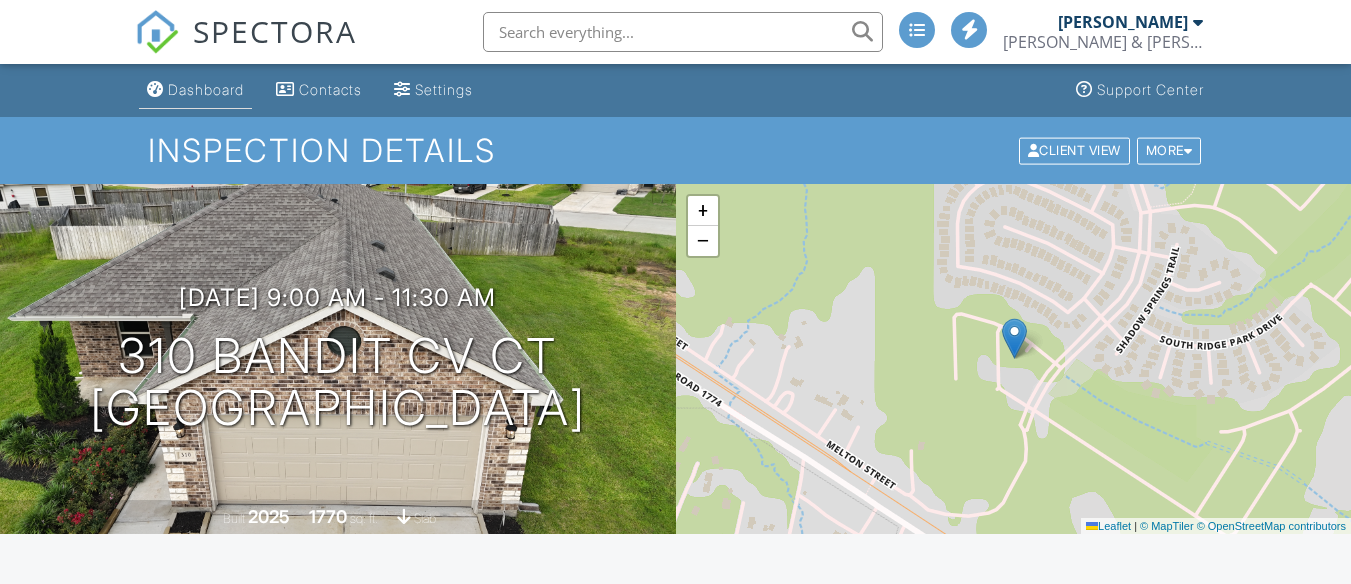 click on "Dashboard" at bounding box center [195, 90] 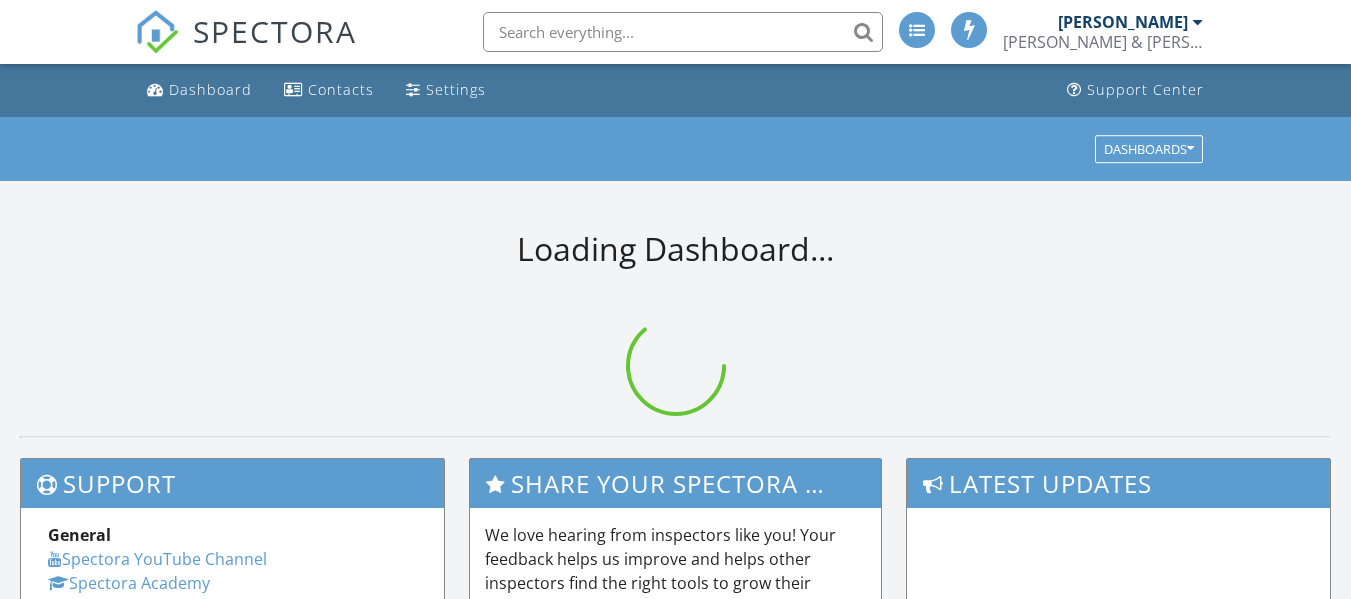 scroll, scrollTop: 0, scrollLeft: 0, axis: both 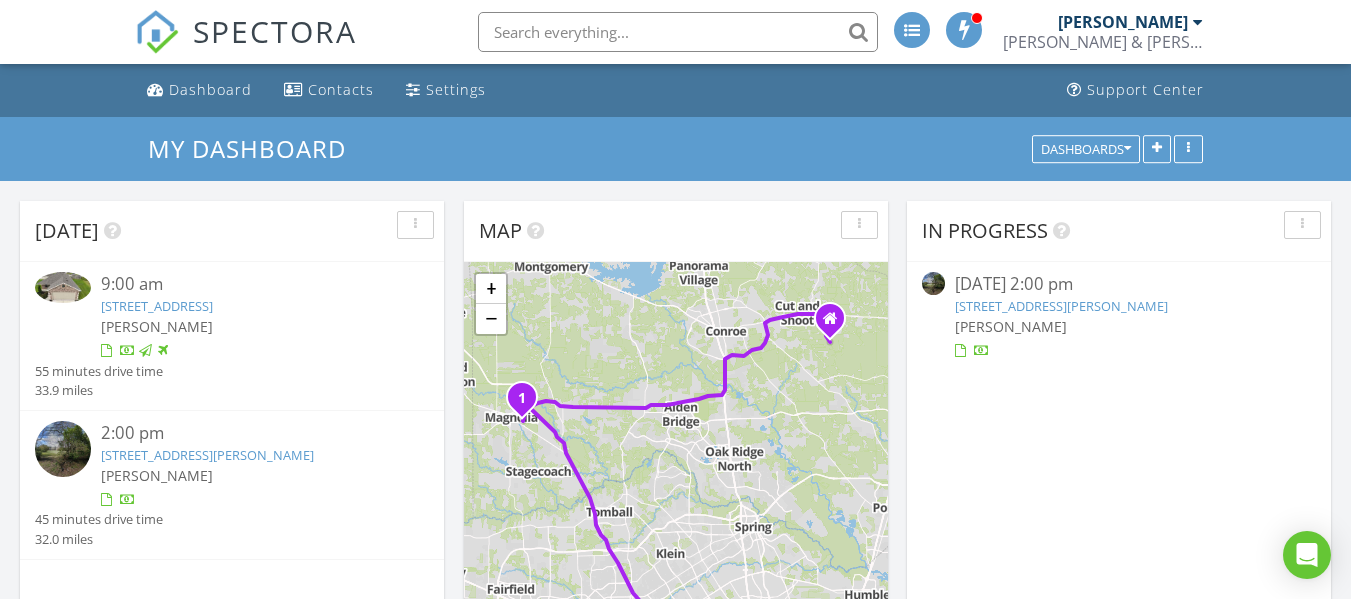 click on "[STREET_ADDRESS][PERSON_NAME]" at bounding box center [1061, 306] 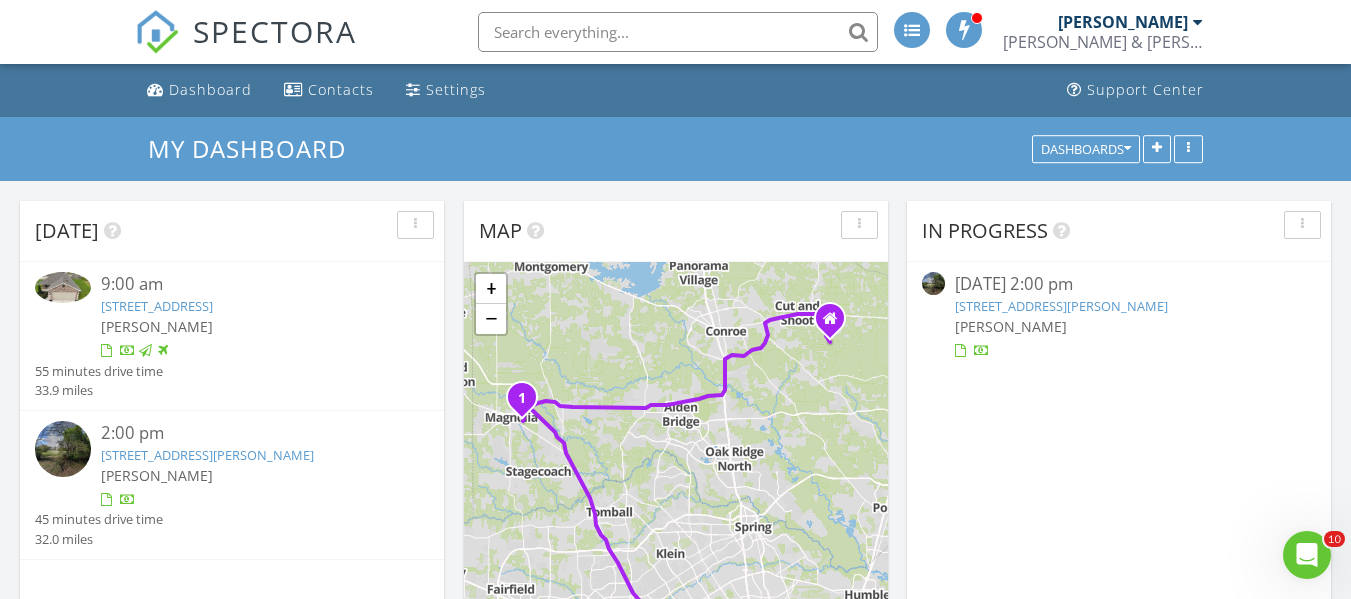 scroll, scrollTop: 0, scrollLeft: 0, axis: both 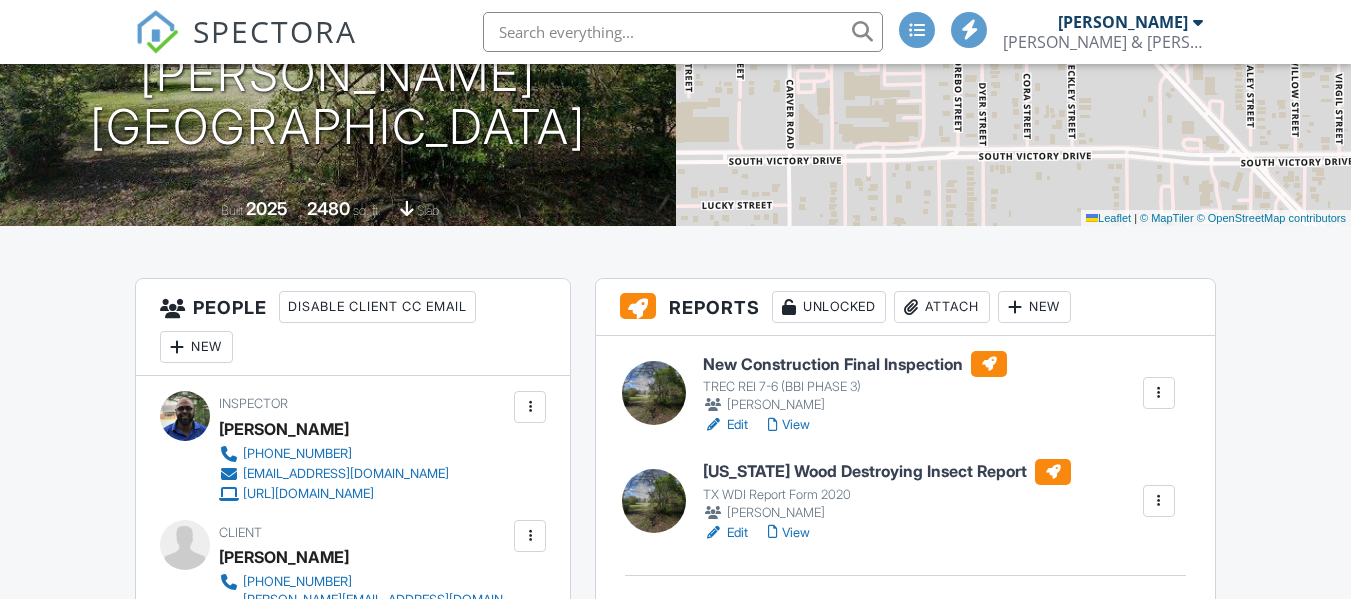 click on "Edit" at bounding box center [725, 533] 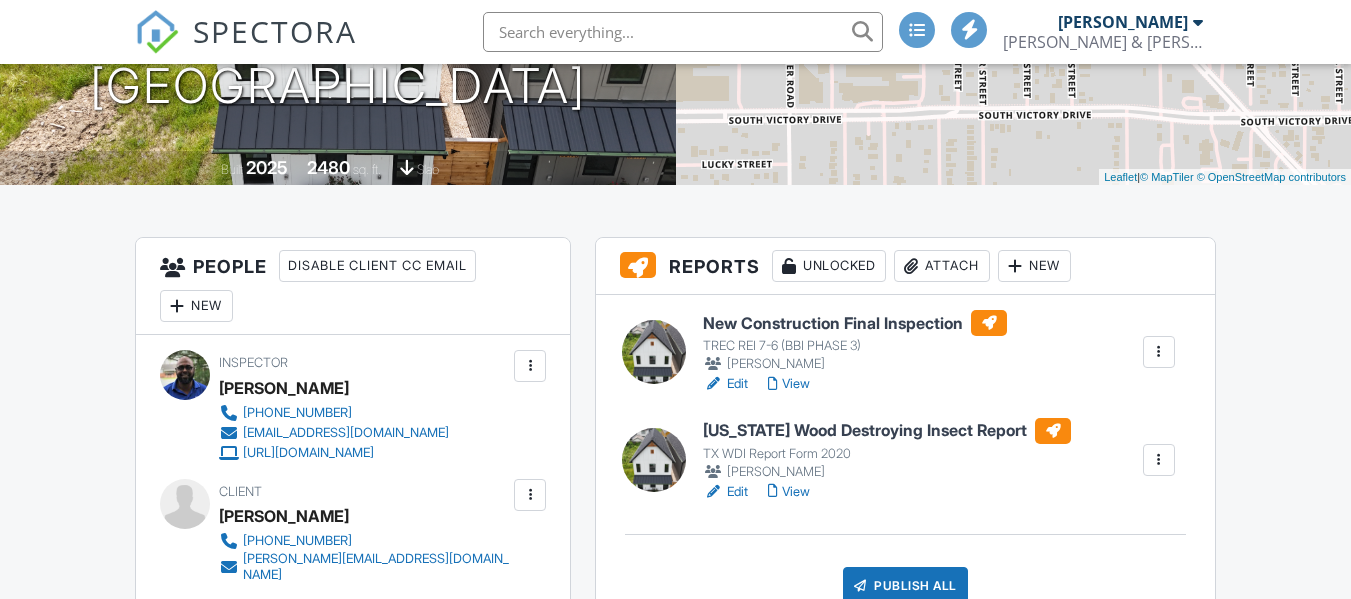 scroll, scrollTop: 349, scrollLeft: 0, axis: vertical 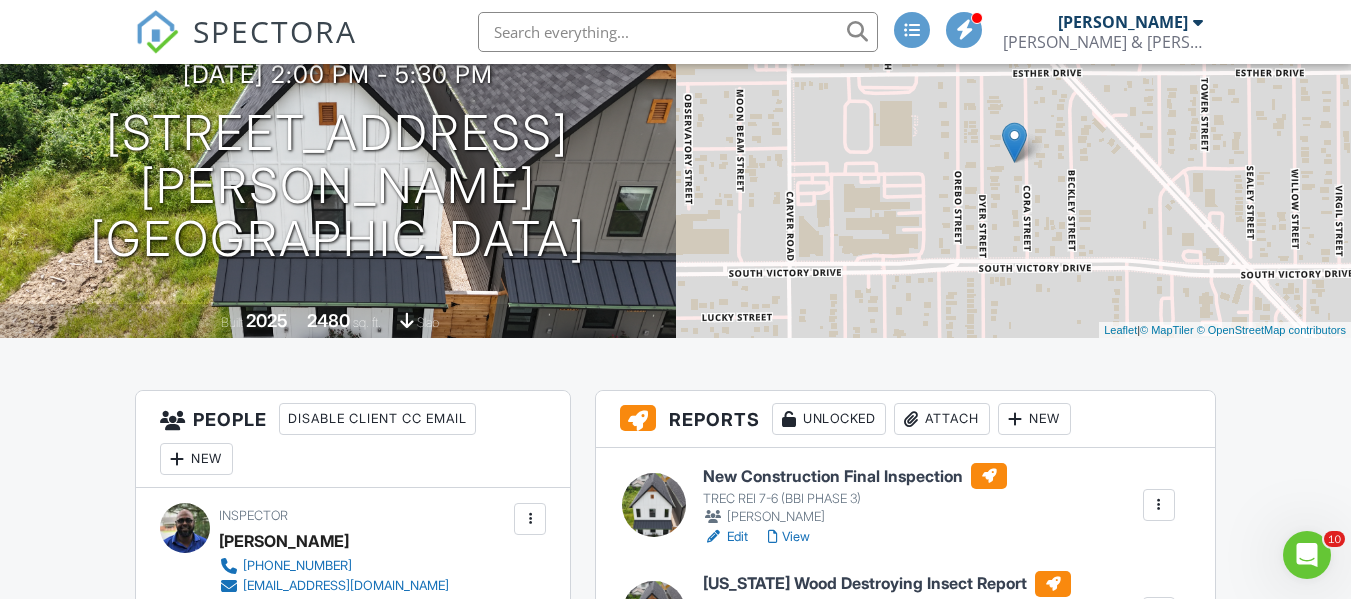 click on "Edit" at bounding box center (725, 537) 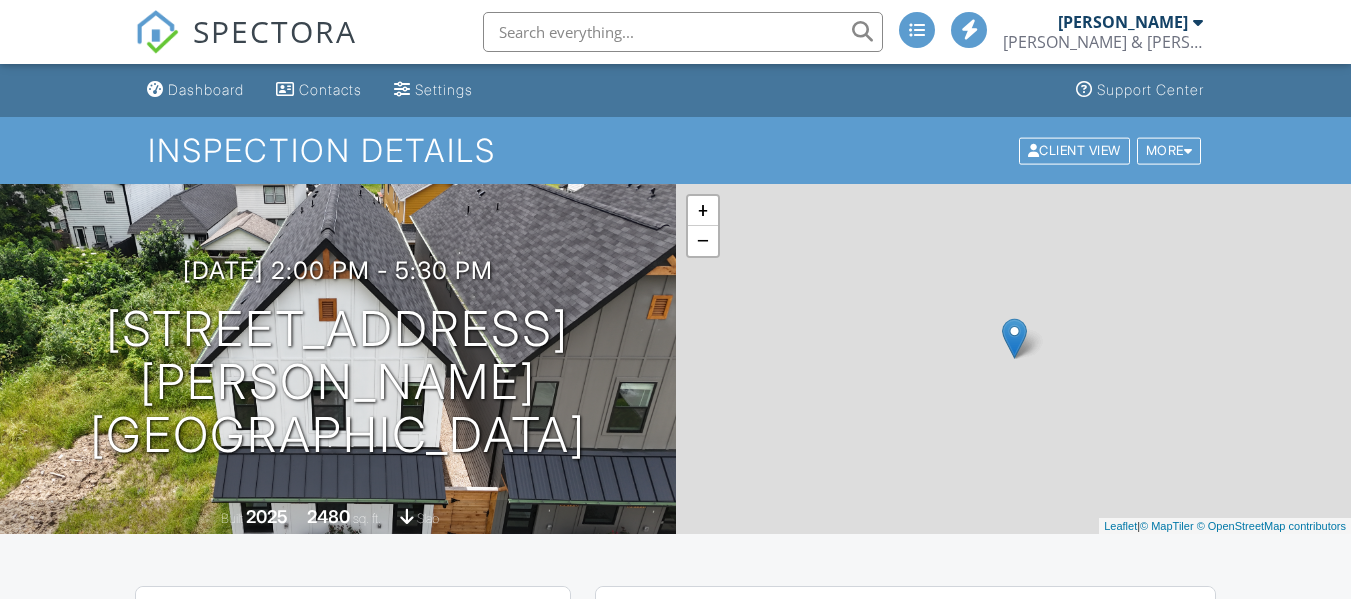 scroll, scrollTop: 0, scrollLeft: 0, axis: both 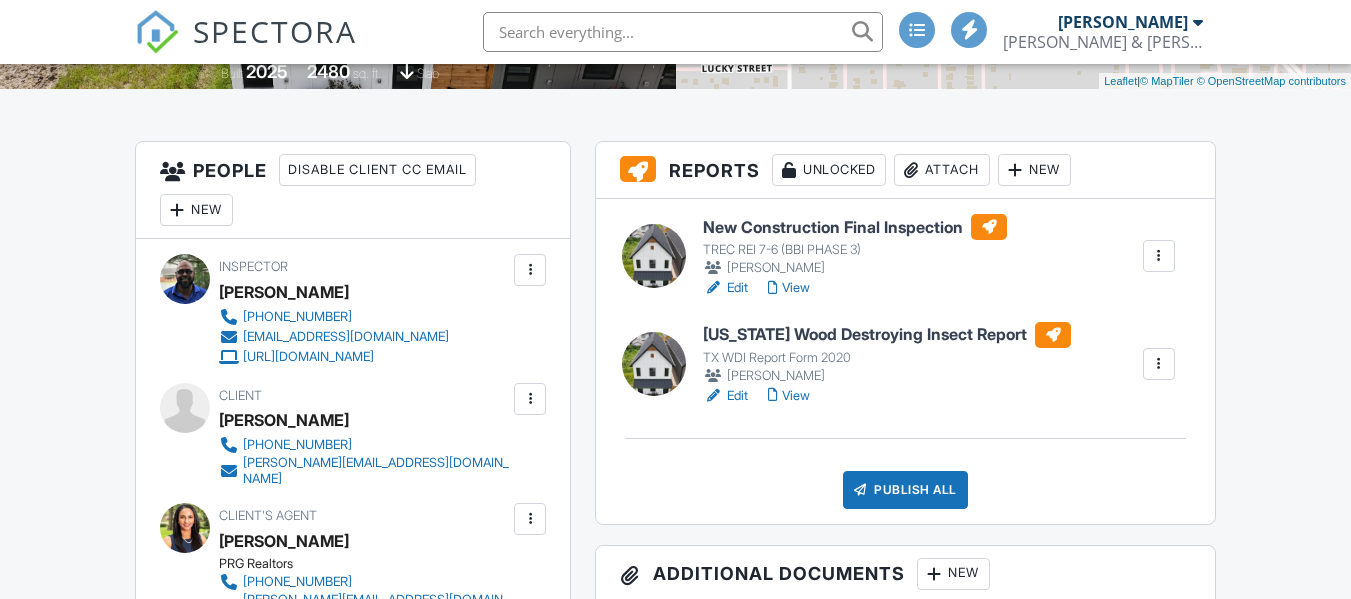 click on "View" at bounding box center [789, 288] 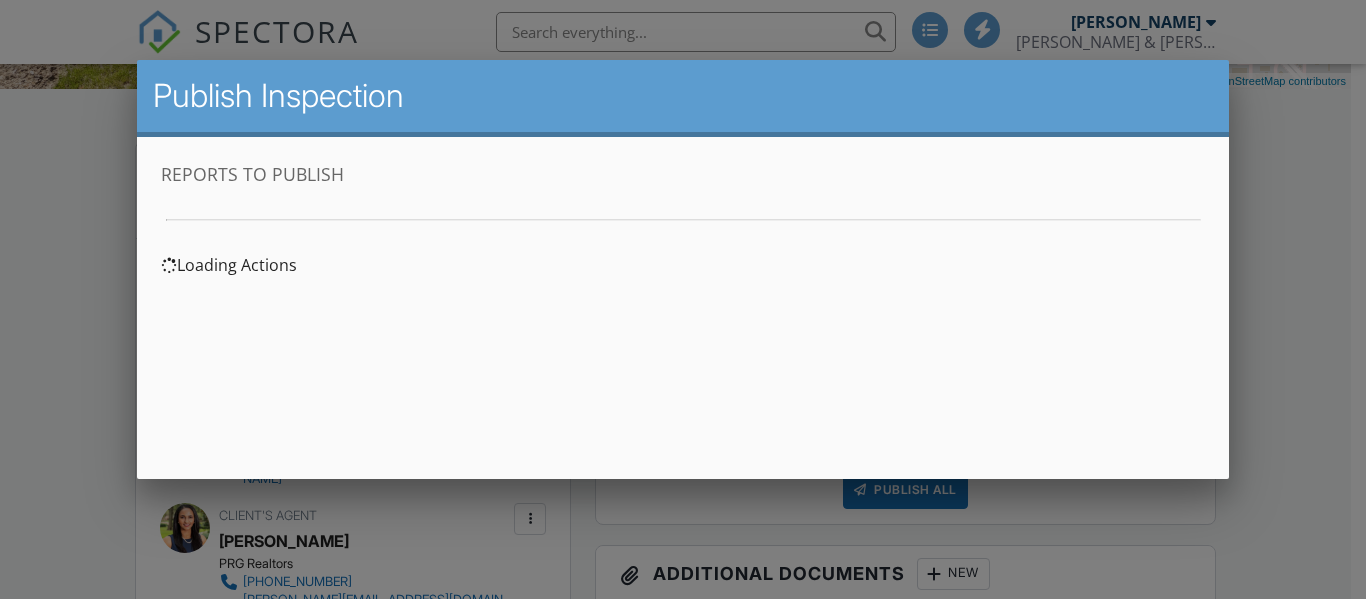 scroll, scrollTop: 0, scrollLeft: 0, axis: both 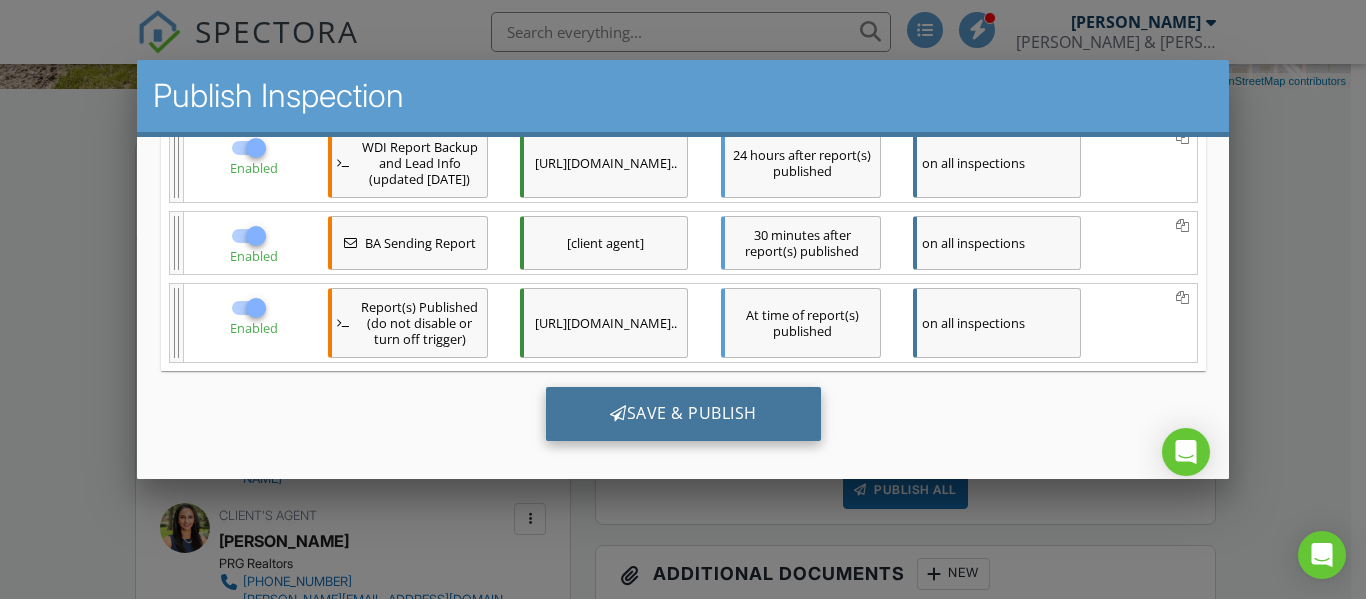 click on "Save & Publish" at bounding box center (682, 413) 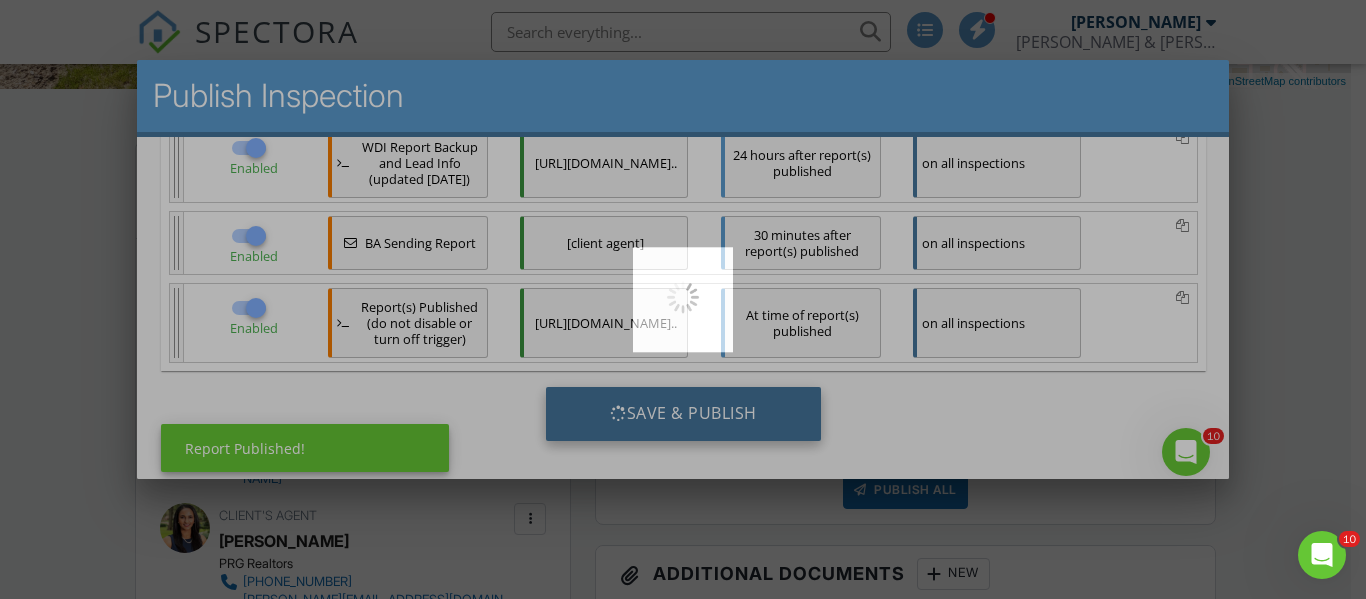 scroll, scrollTop: 0, scrollLeft: 0, axis: both 